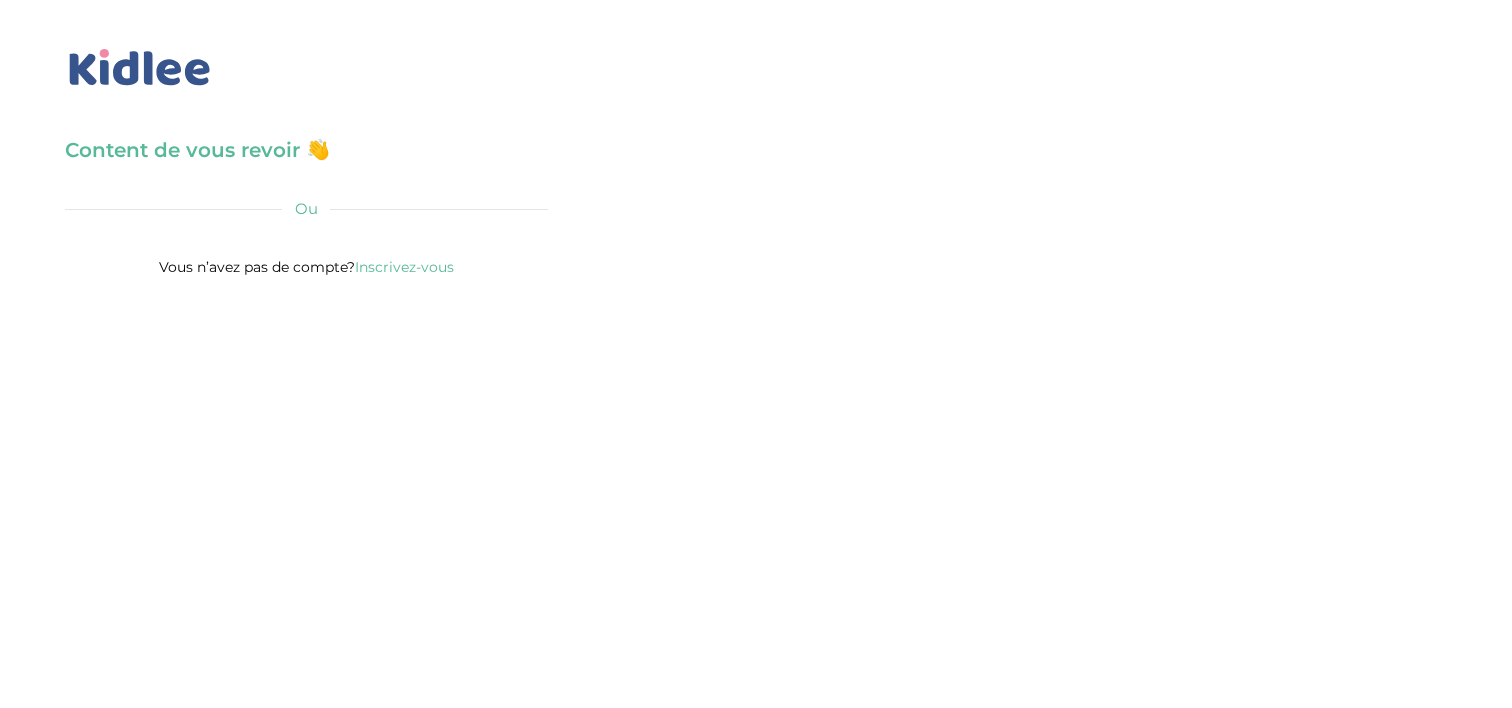 scroll, scrollTop: 0, scrollLeft: 0, axis: both 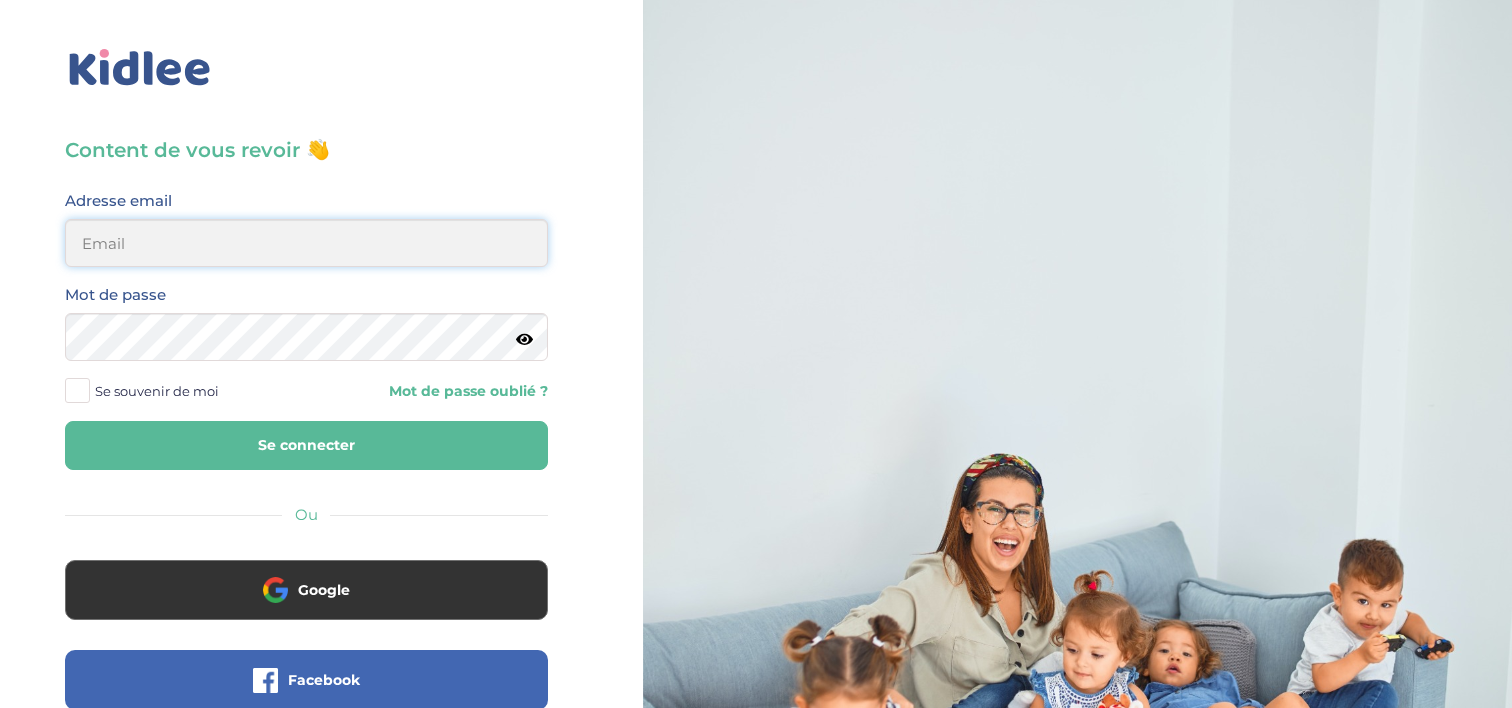 click at bounding box center (306, 243) 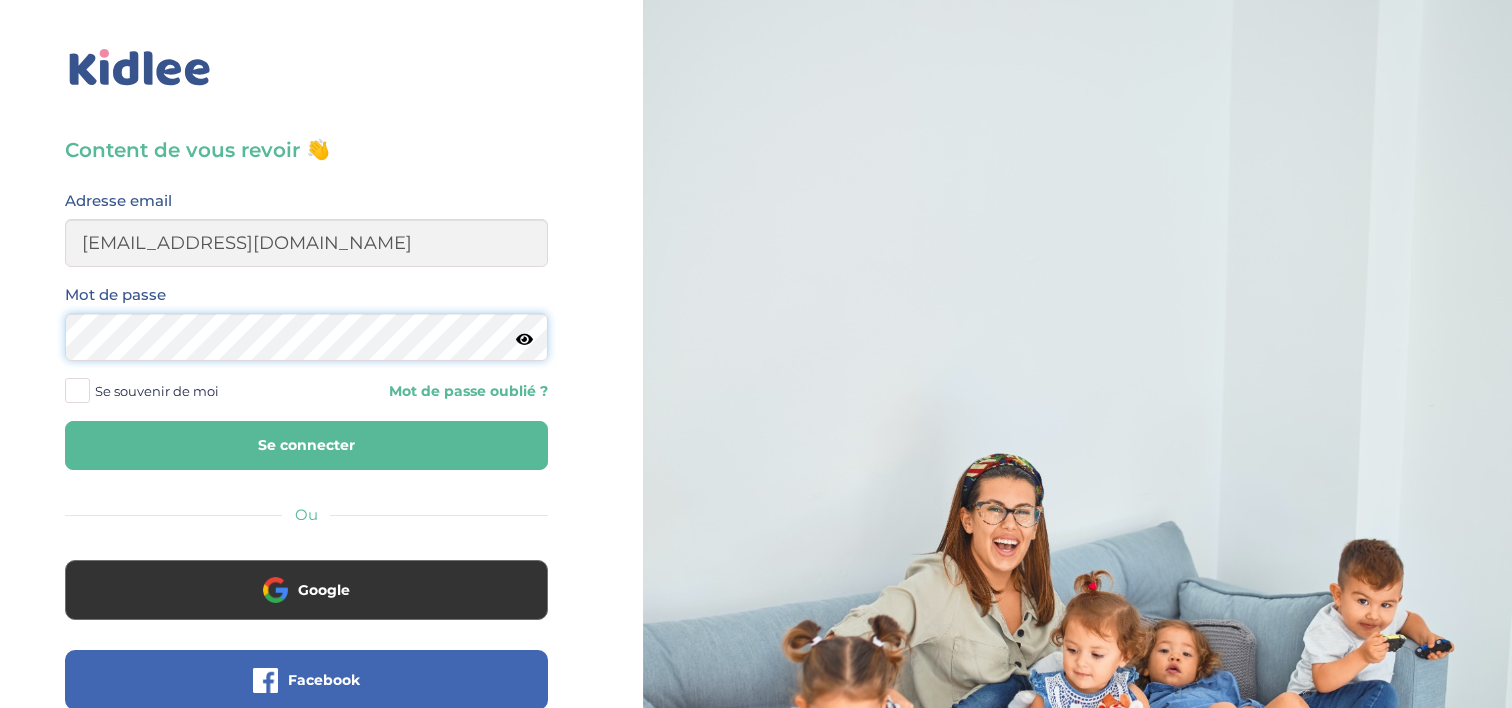 click on "Se connecter" at bounding box center [306, 445] 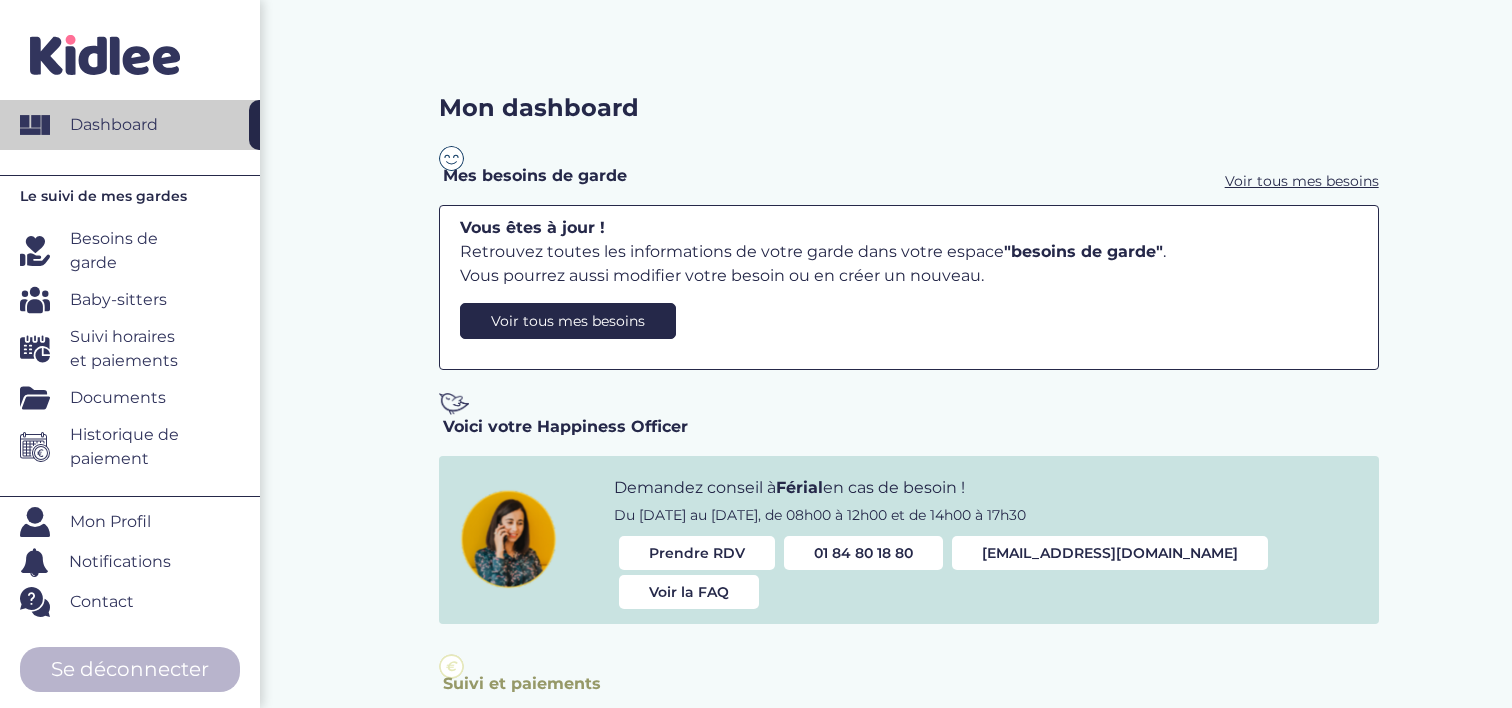 scroll, scrollTop: 0, scrollLeft: 0, axis: both 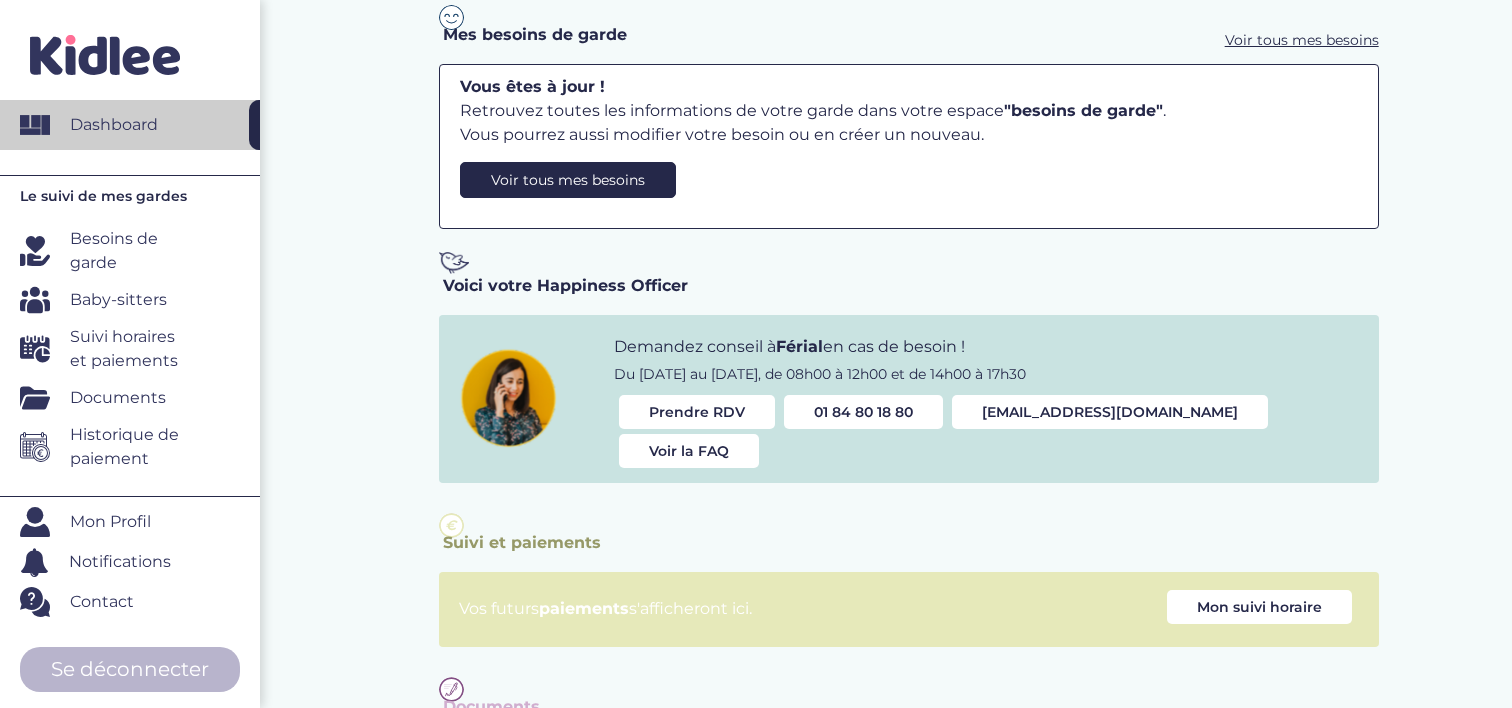 click on "Baby-sitters" at bounding box center [118, 300] 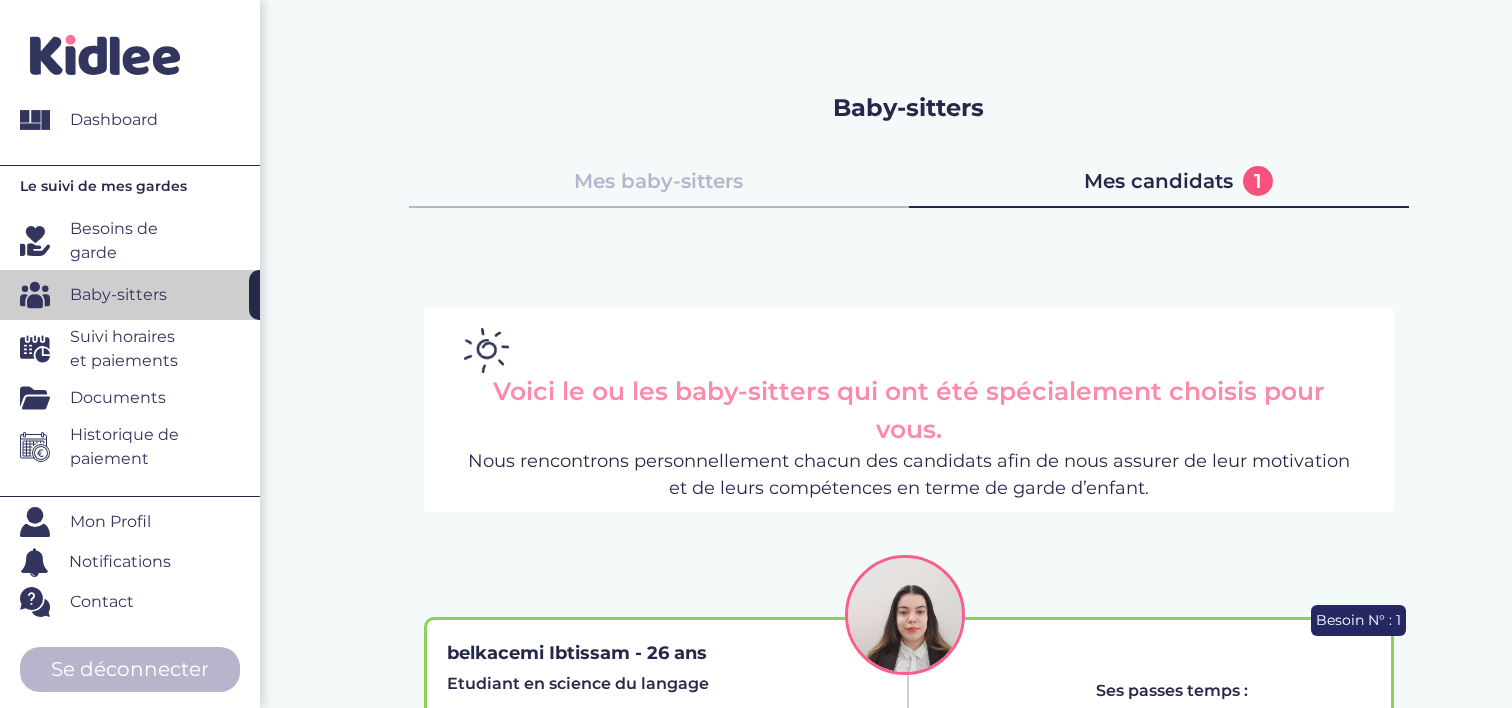 scroll, scrollTop: 0, scrollLeft: 0, axis: both 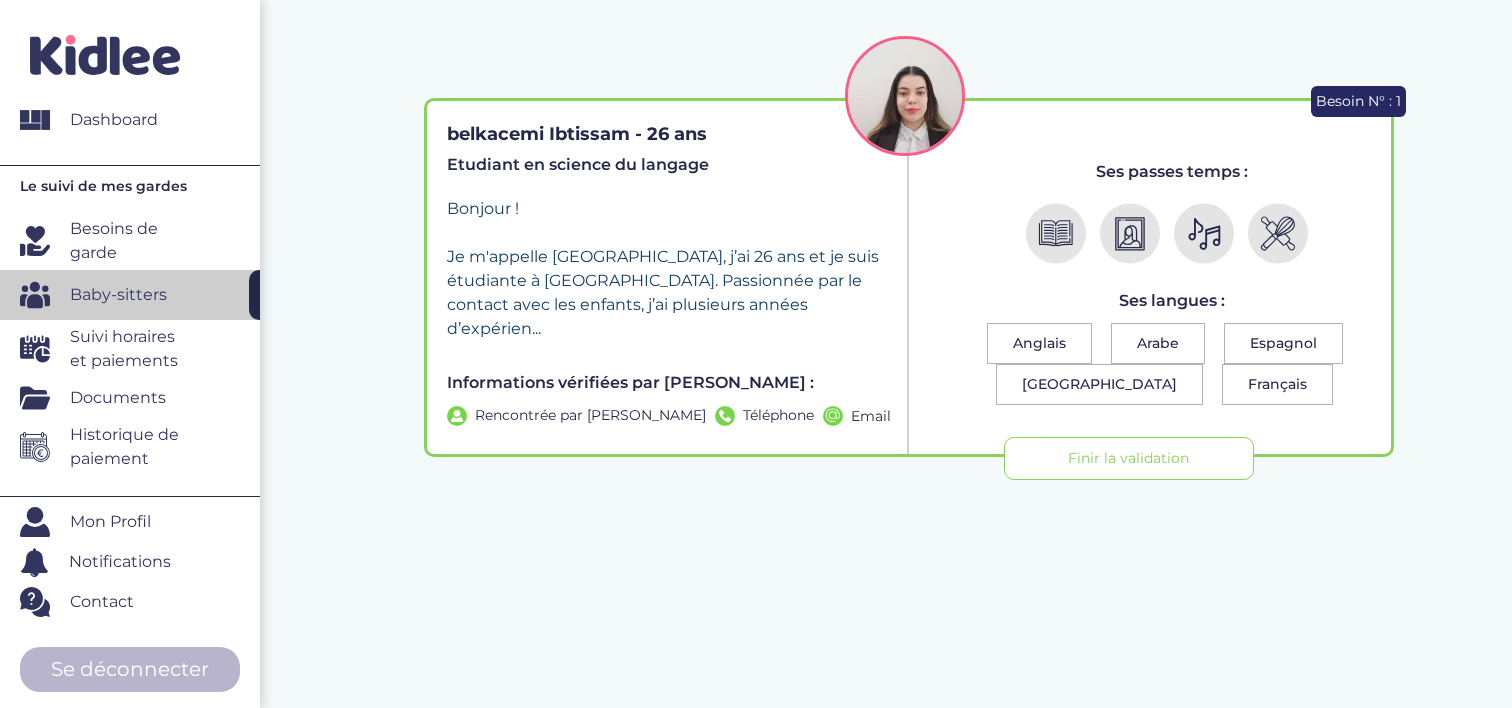 click on "Finir la validation" at bounding box center (1129, 458) 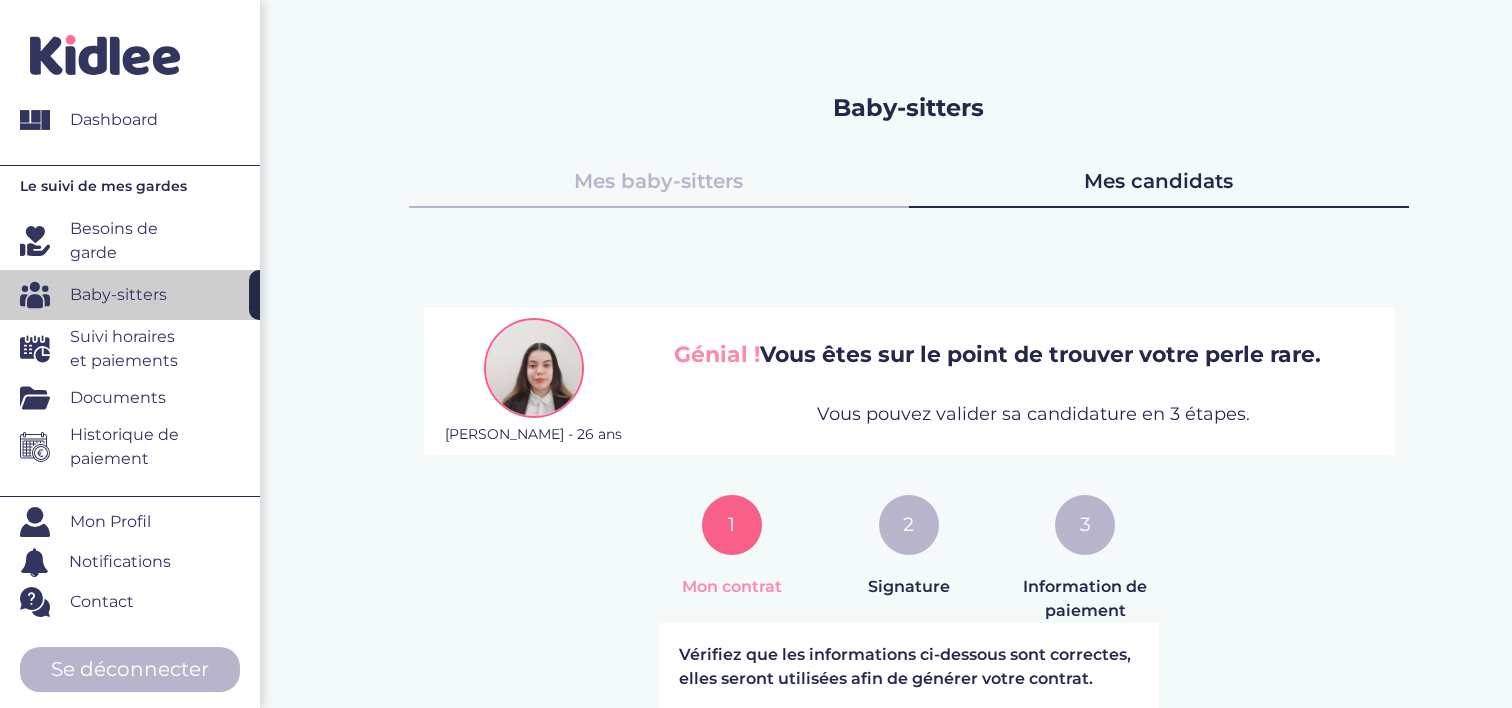 scroll, scrollTop: 0, scrollLeft: 0, axis: both 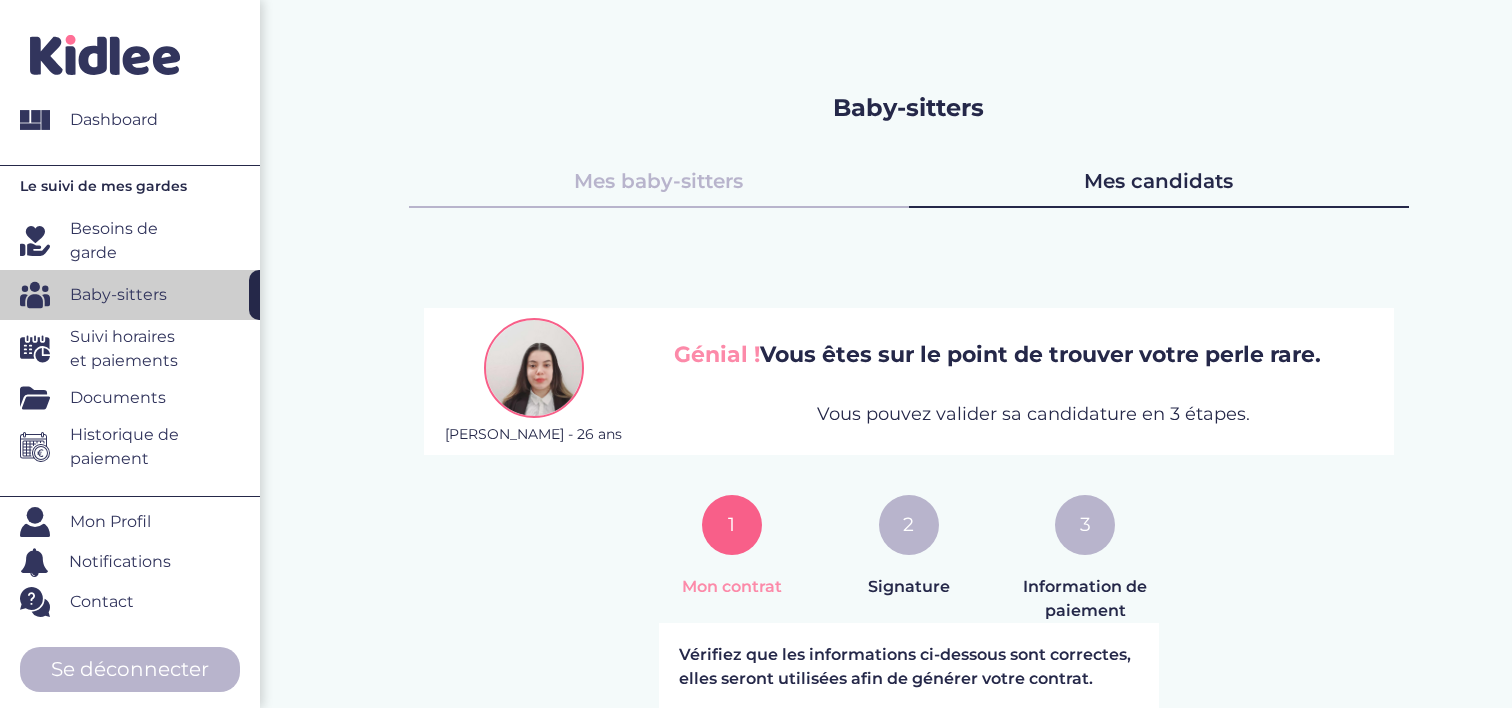 drag, startPoint x: 914, startPoint y: 354, endPoint x: 1196, endPoint y: 363, distance: 282.1436 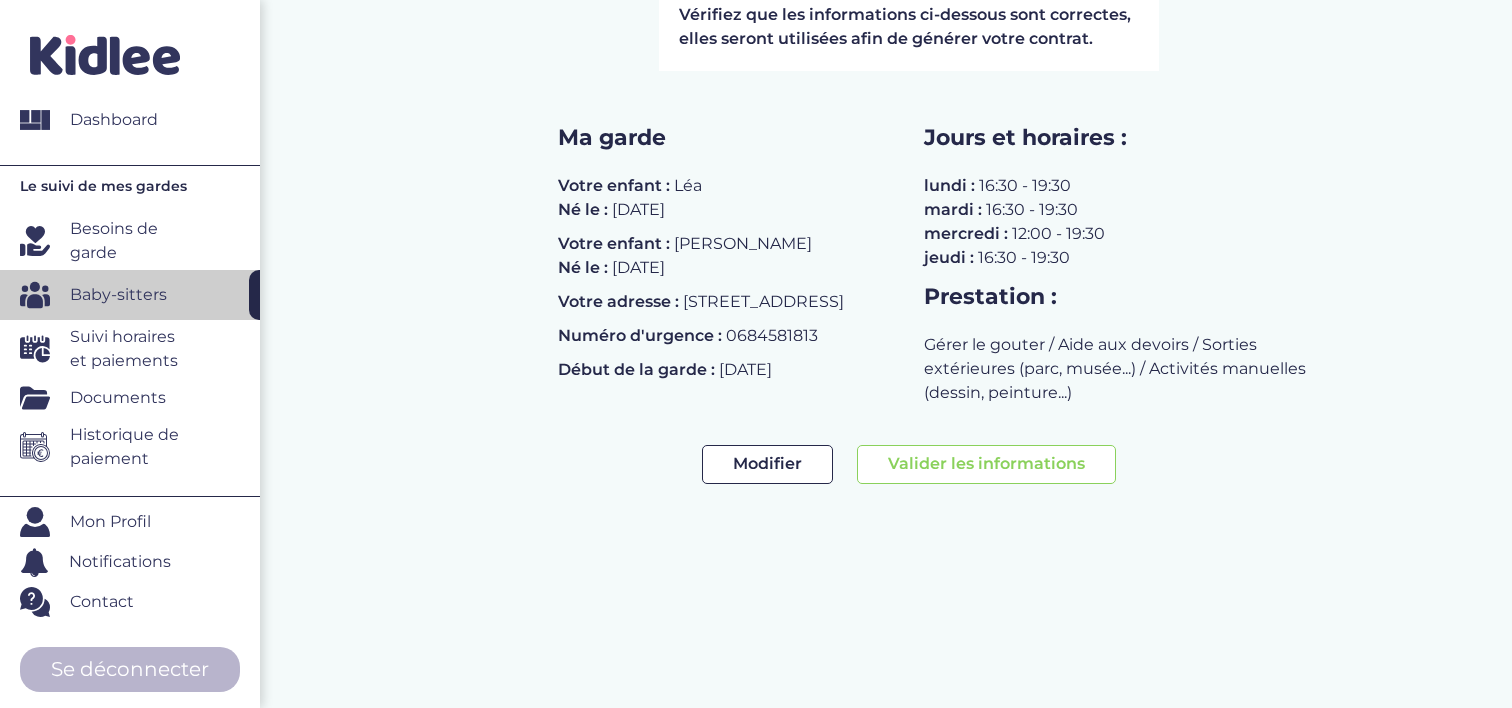 scroll, scrollTop: 622, scrollLeft: 0, axis: vertical 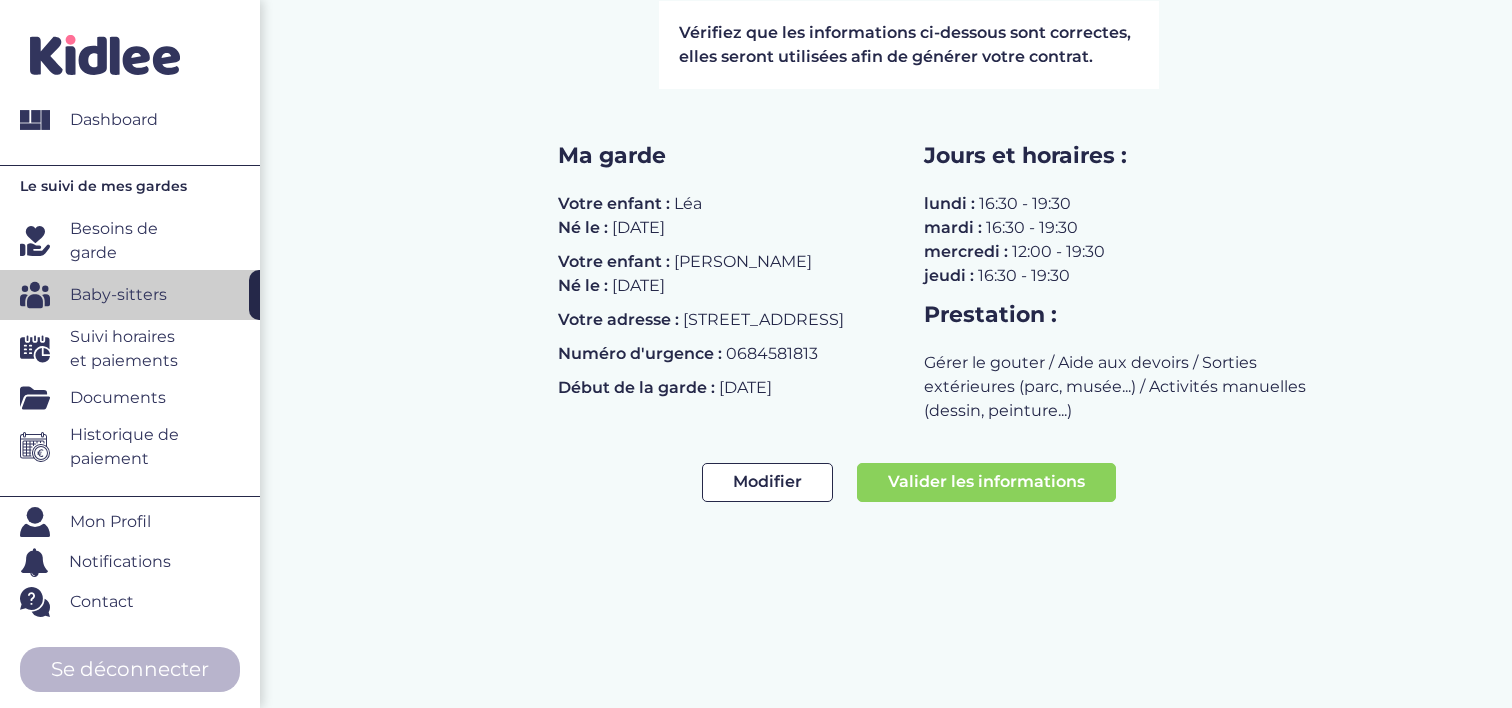 click on "Valider les informations" at bounding box center (986, 482) 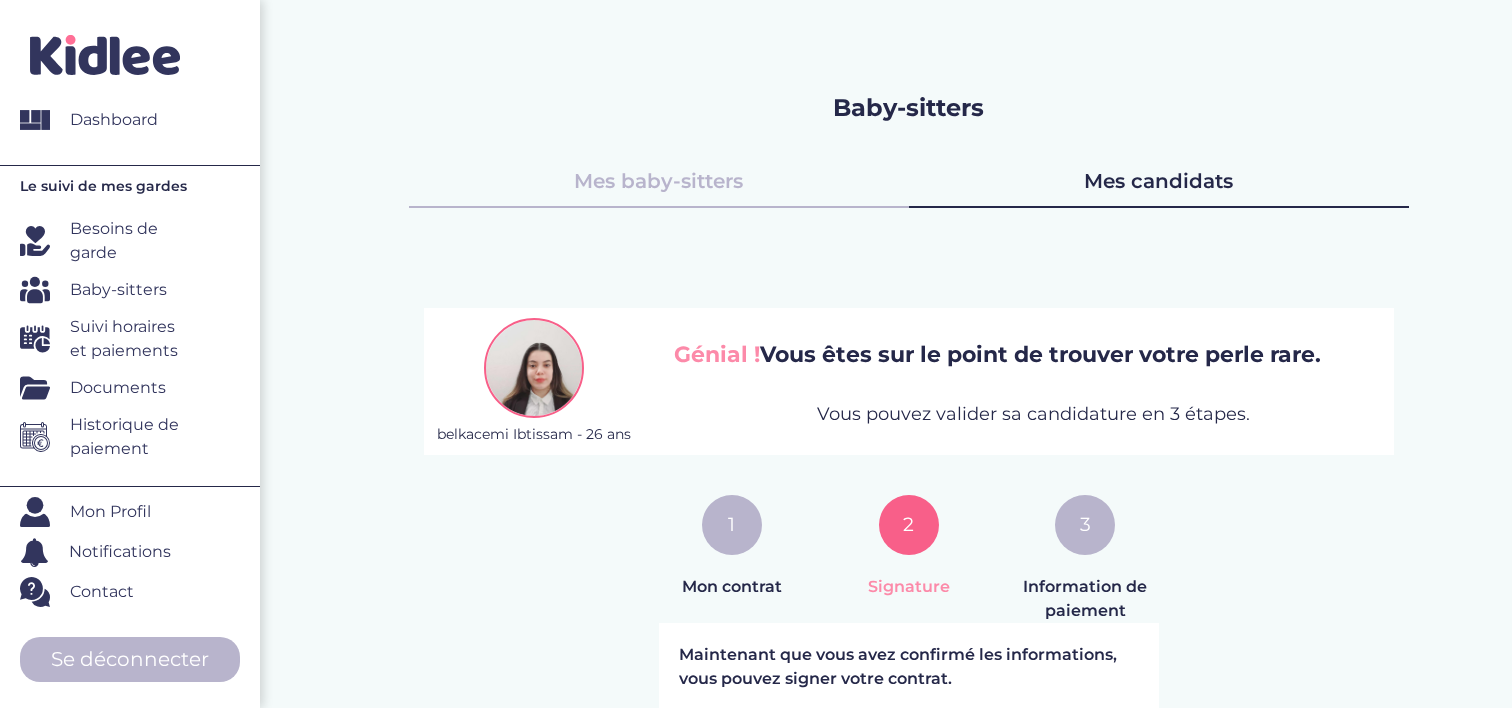 scroll, scrollTop: 0, scrollLeft: 0, axis: both 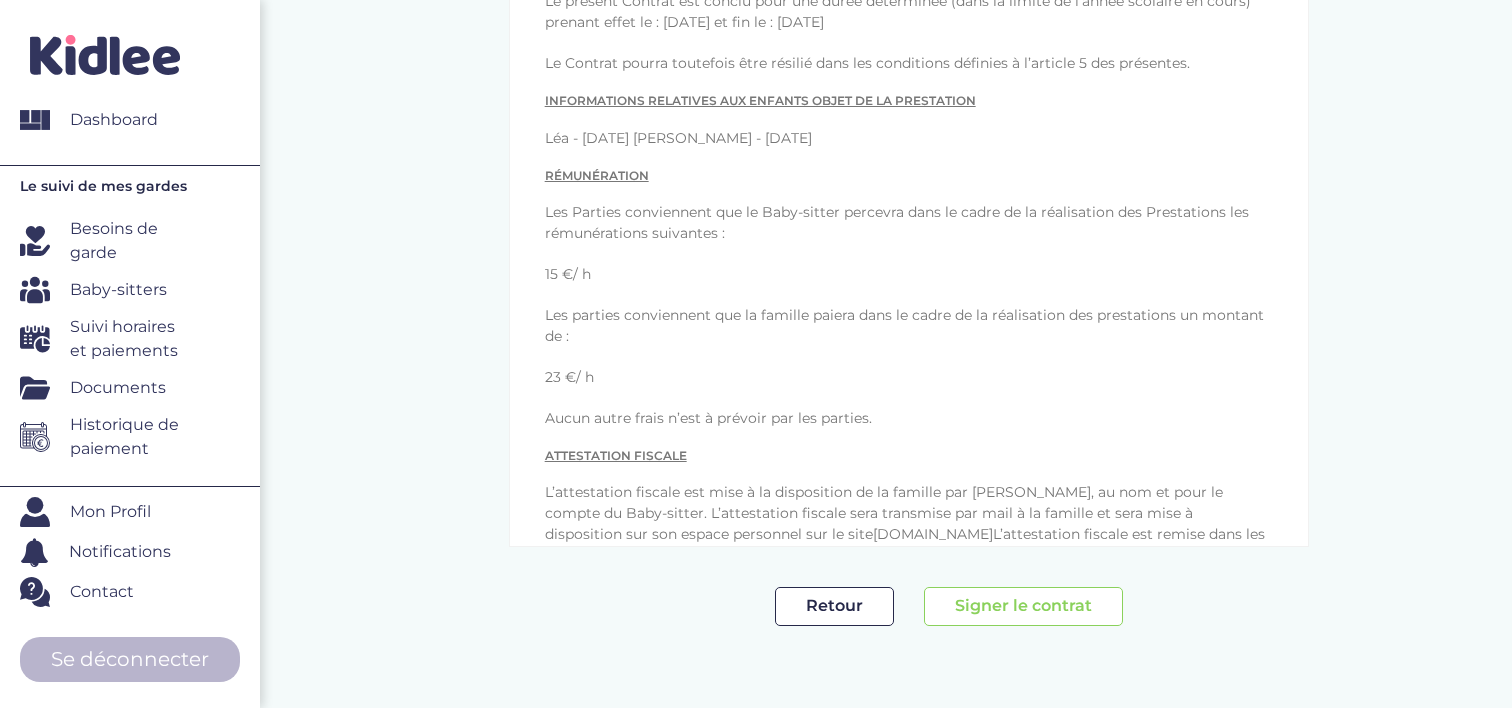 drag, startPoint x: 748, startPoint y: 349, endPoint x: 869, endPoint y: 348, distance: 121.004135 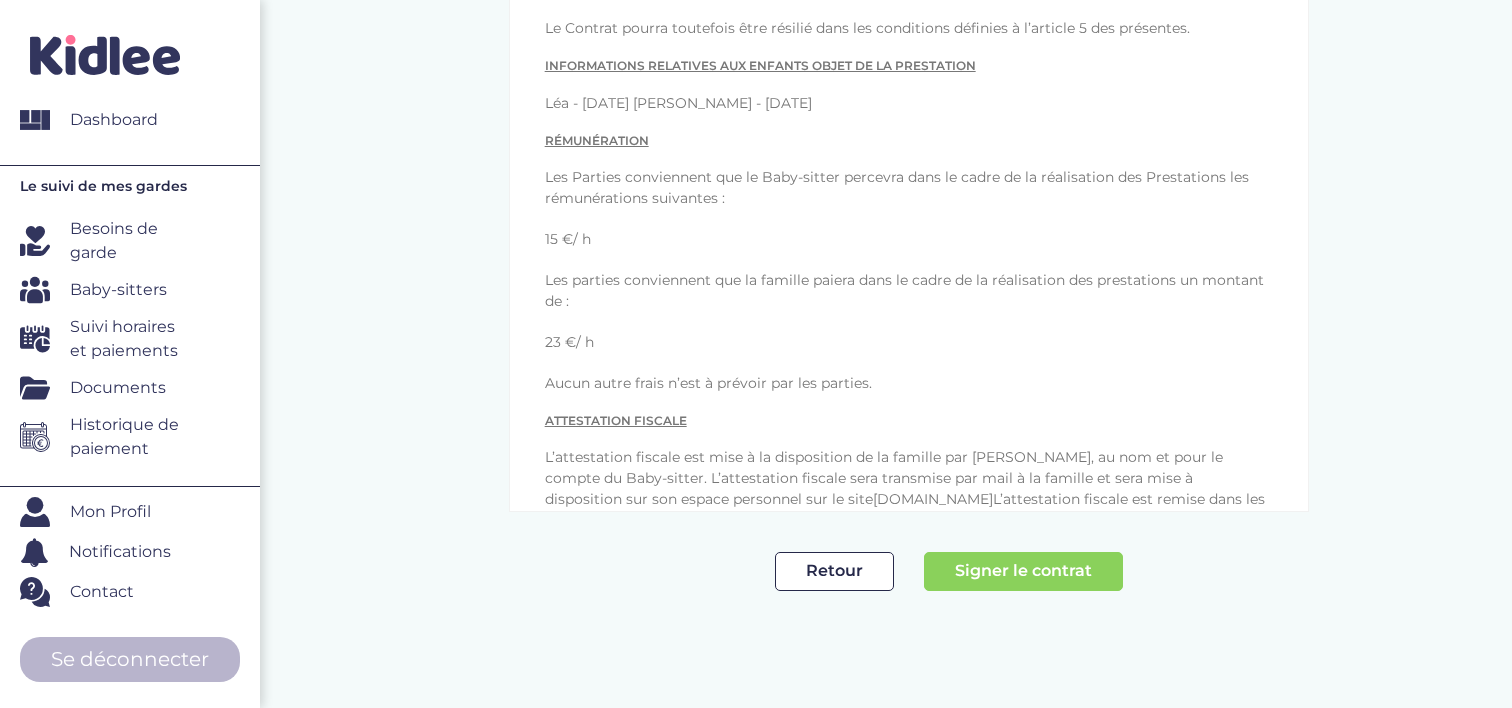 scroll, scrollTop: 848, scrollLeft: 0, axis: vertical 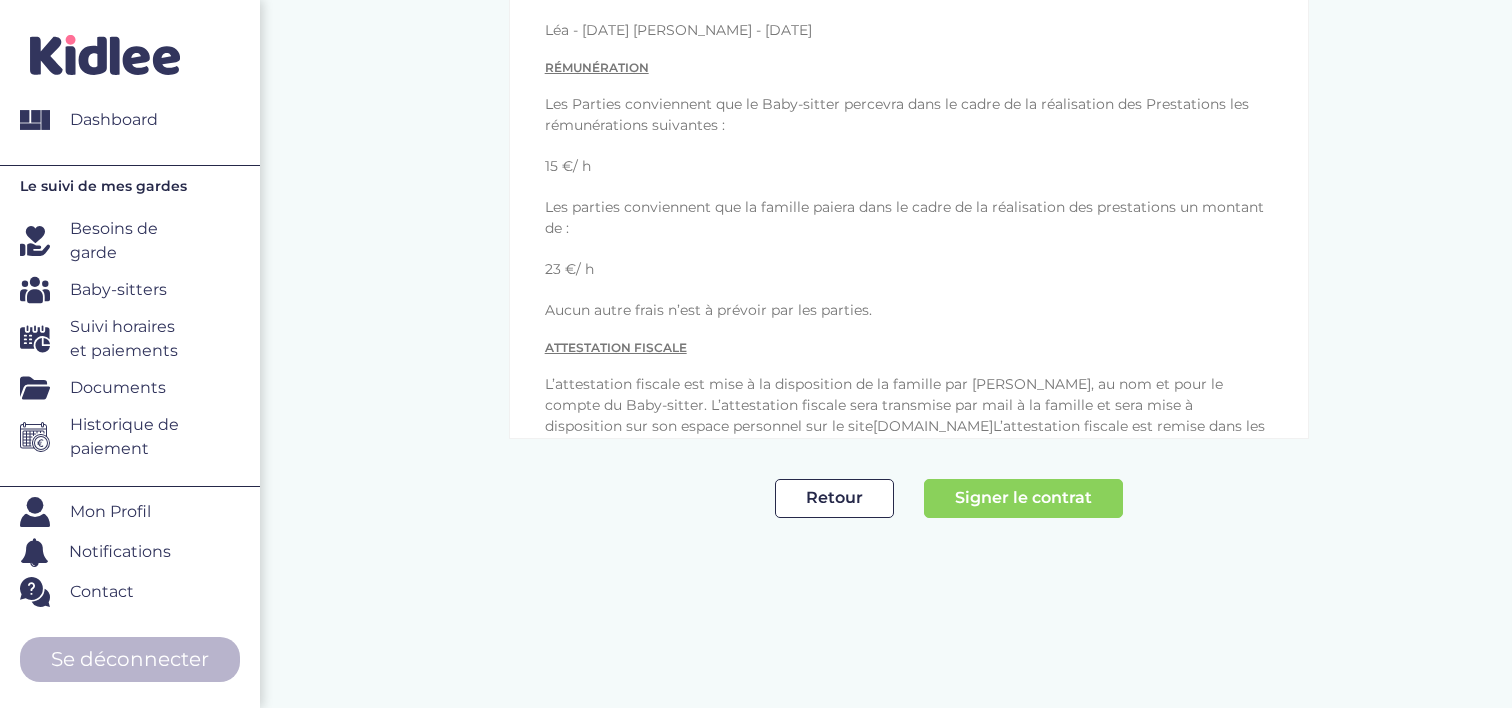 click on "Signer le contrat" at bounding box center (1023, 498) 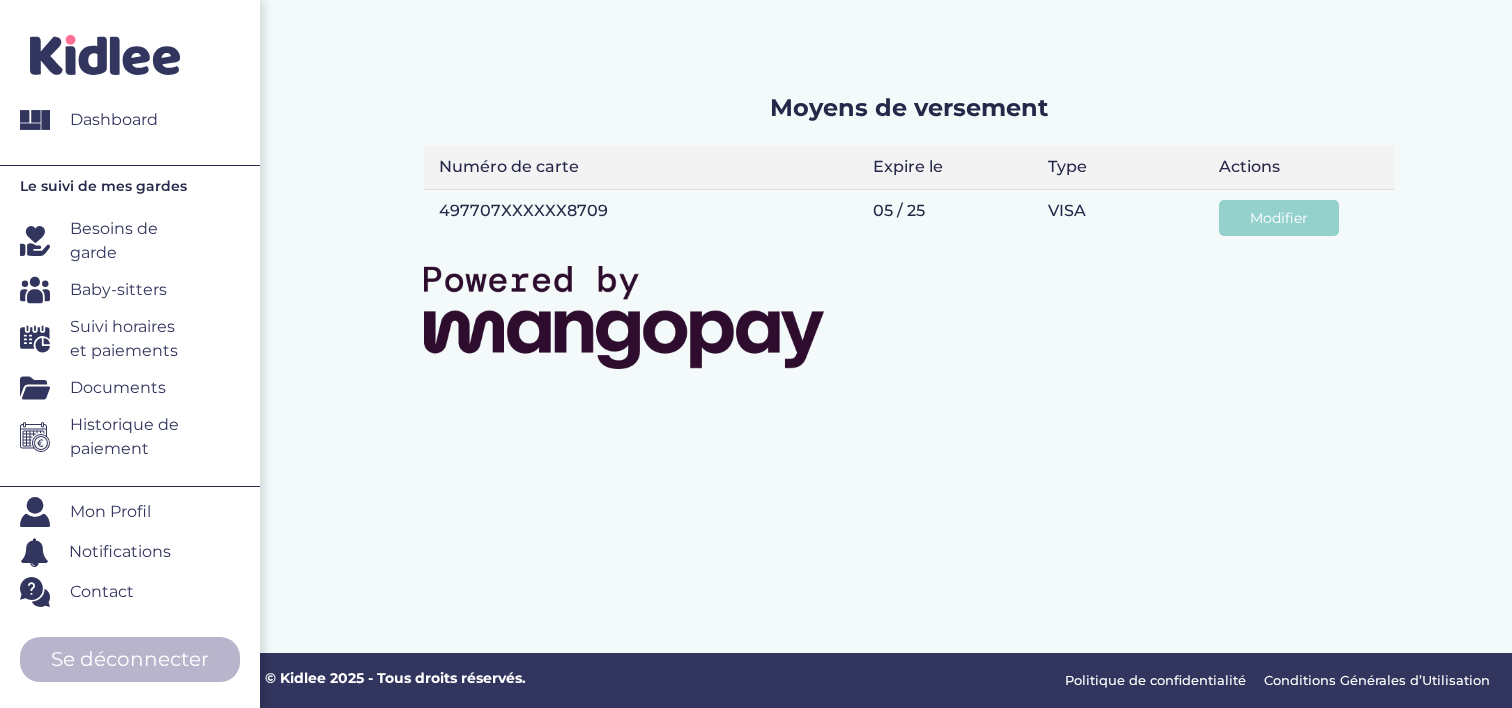 scroll, scrollTop: 0, scrollLeft: 0, axis: both 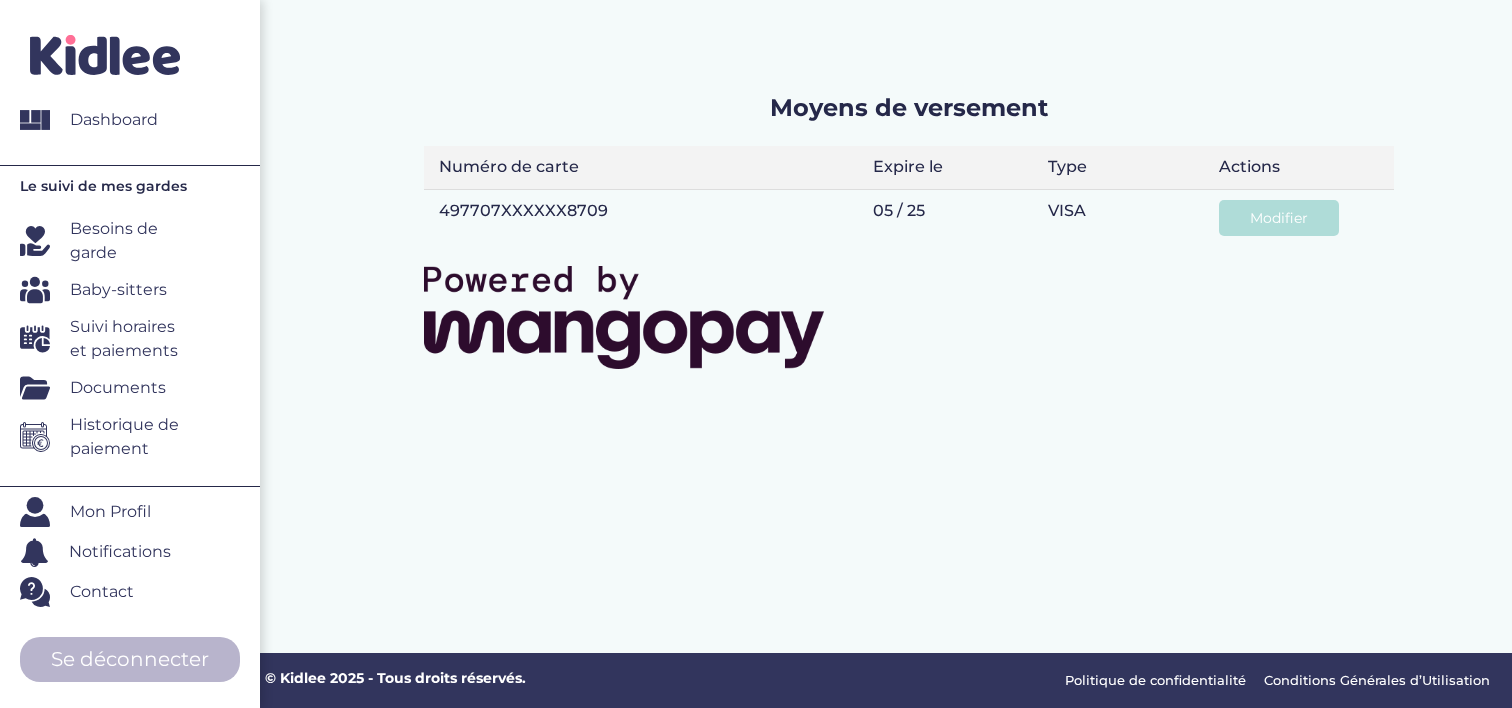 click on "Modifier" at bounding box center [1279, 218] 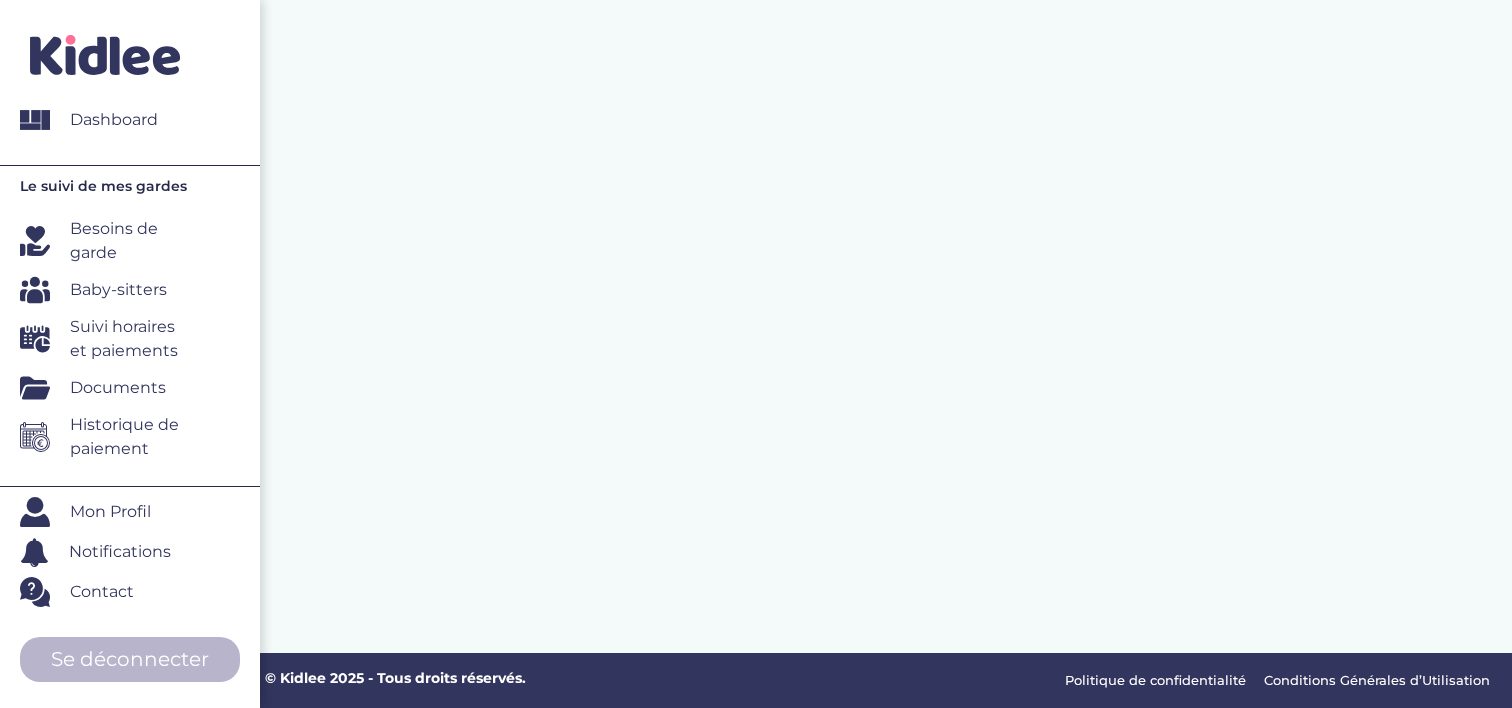 scroll, scrollTop: 0, scrollLeft: 0, axis: both 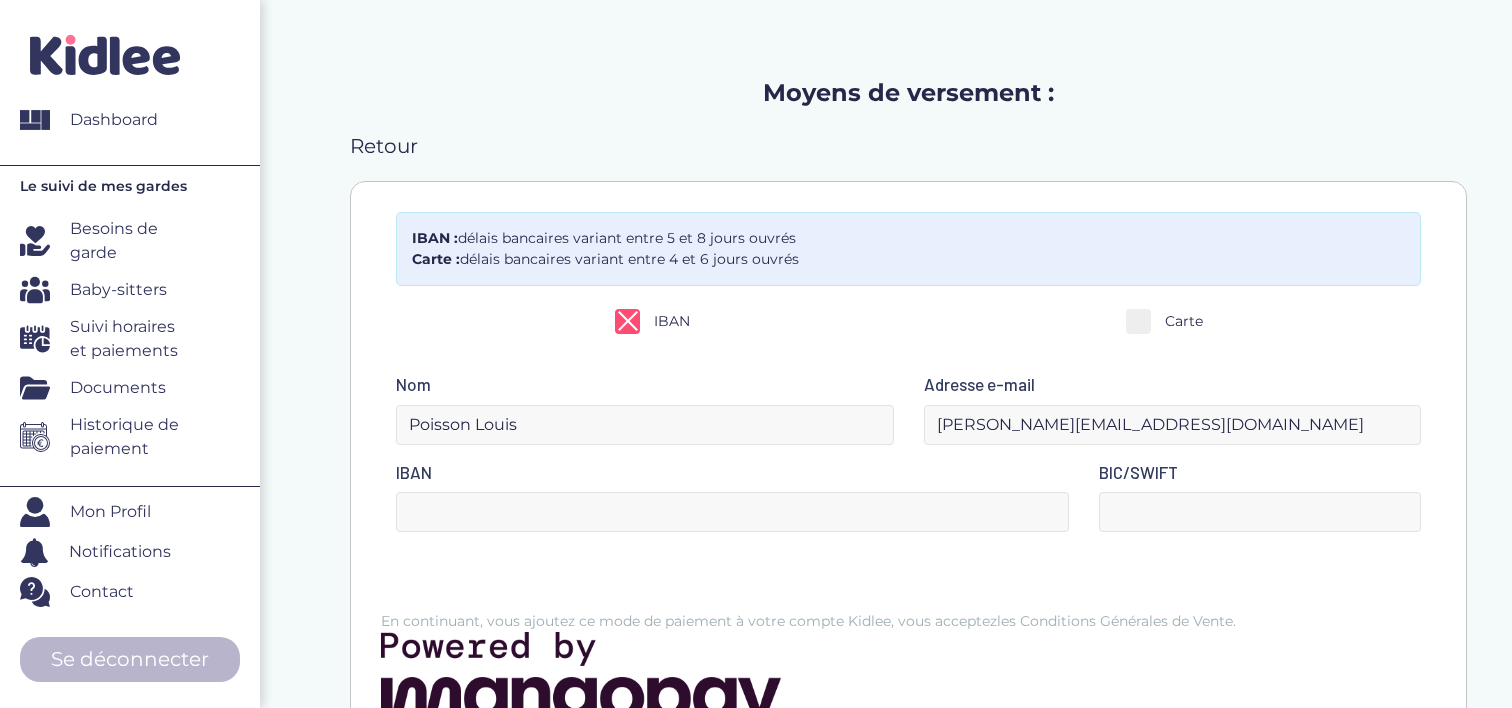 click on "IBAN :
délais bancaires variant entre 5 et 8 jours ouvrés
Carte :
délais bancaires variant entre 4 et 6 jours ouvrés" at bounding box center (908, 249) 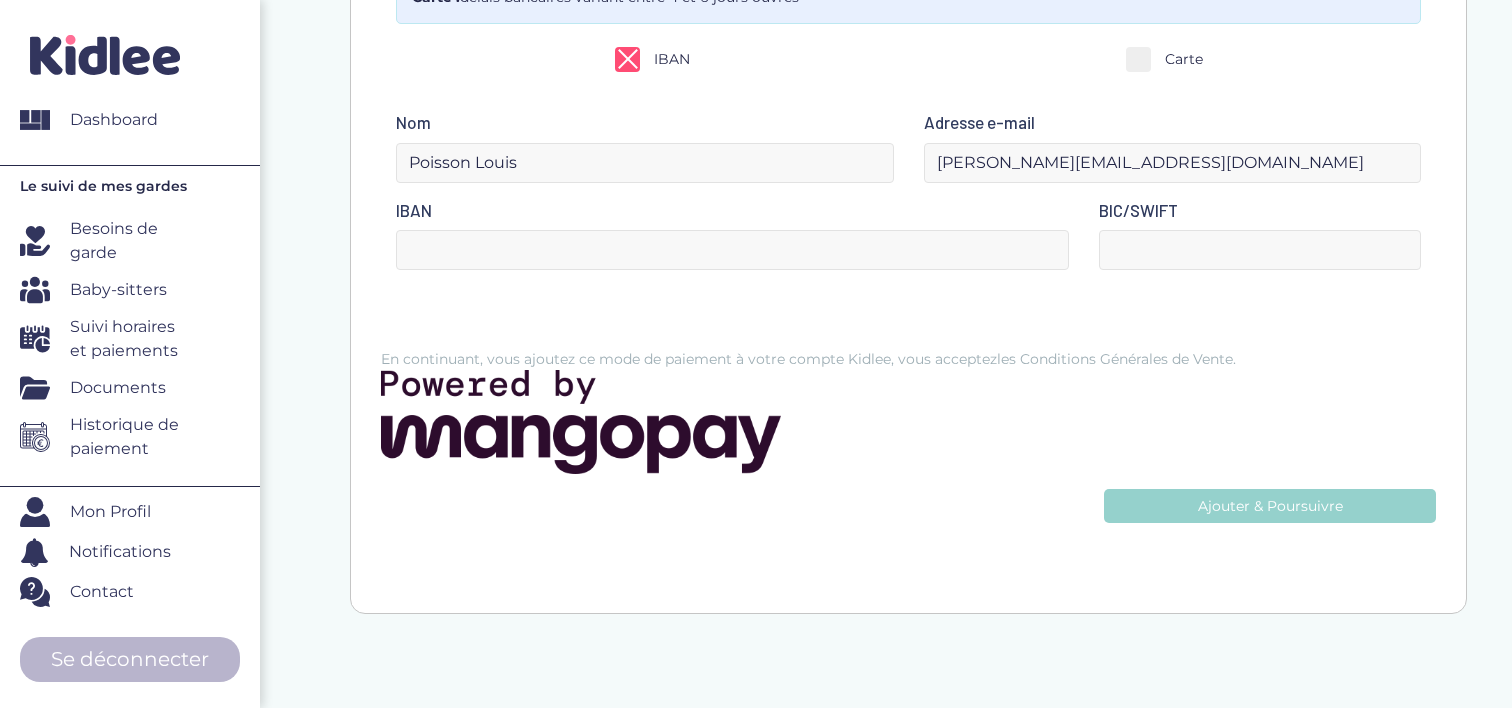 scroll, scrollTop: 158, scrollLeft: 0, axis: vertical 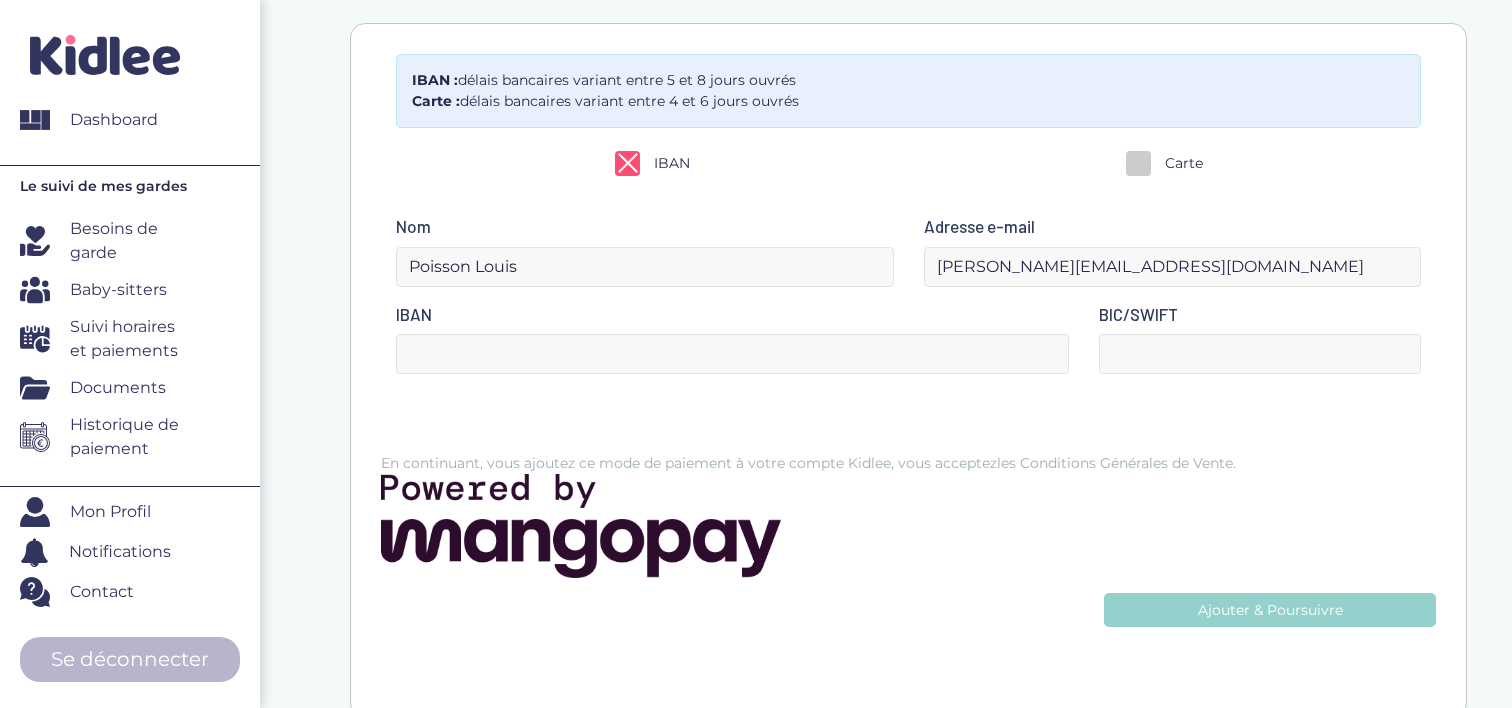 click at bounding box center (1138, 163) 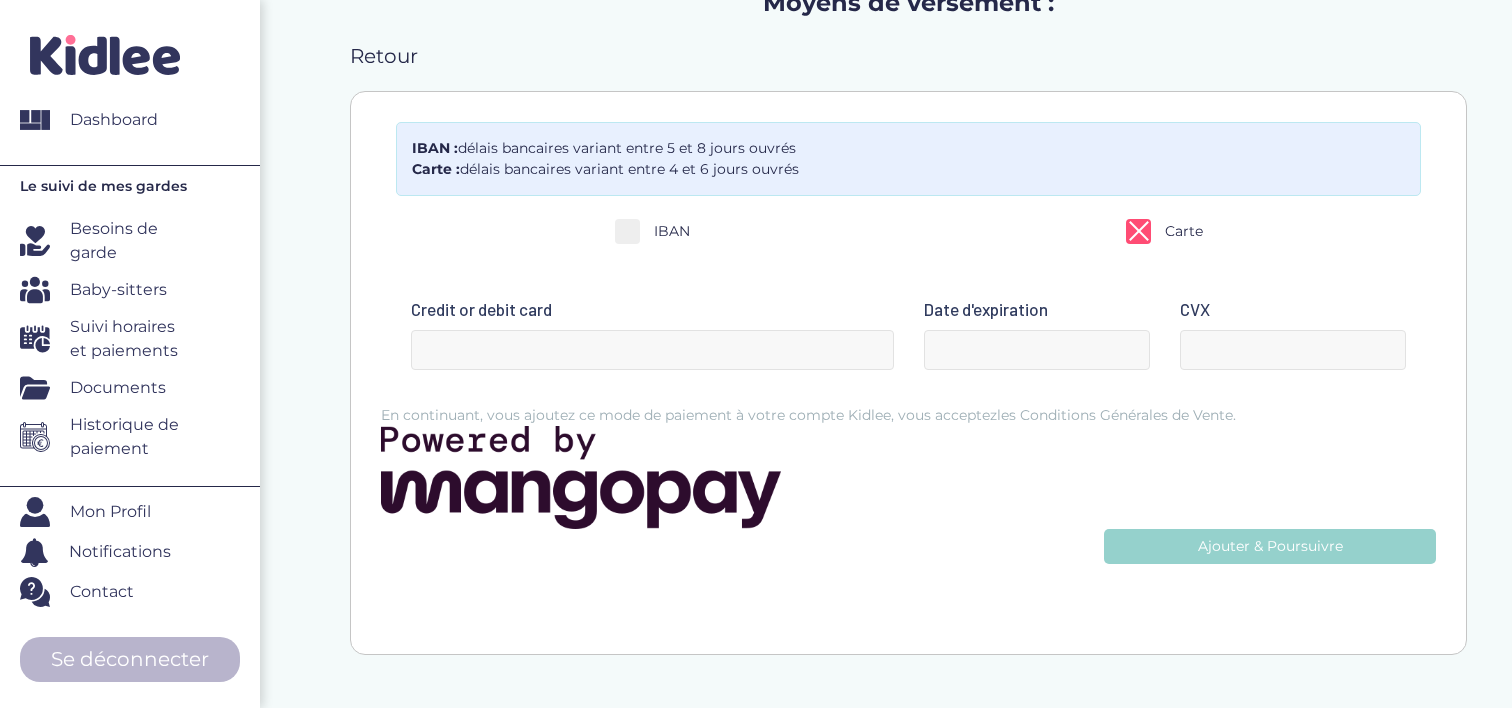 scroll, scrollTop: 183, scrollLeft: 0, axis: vertical 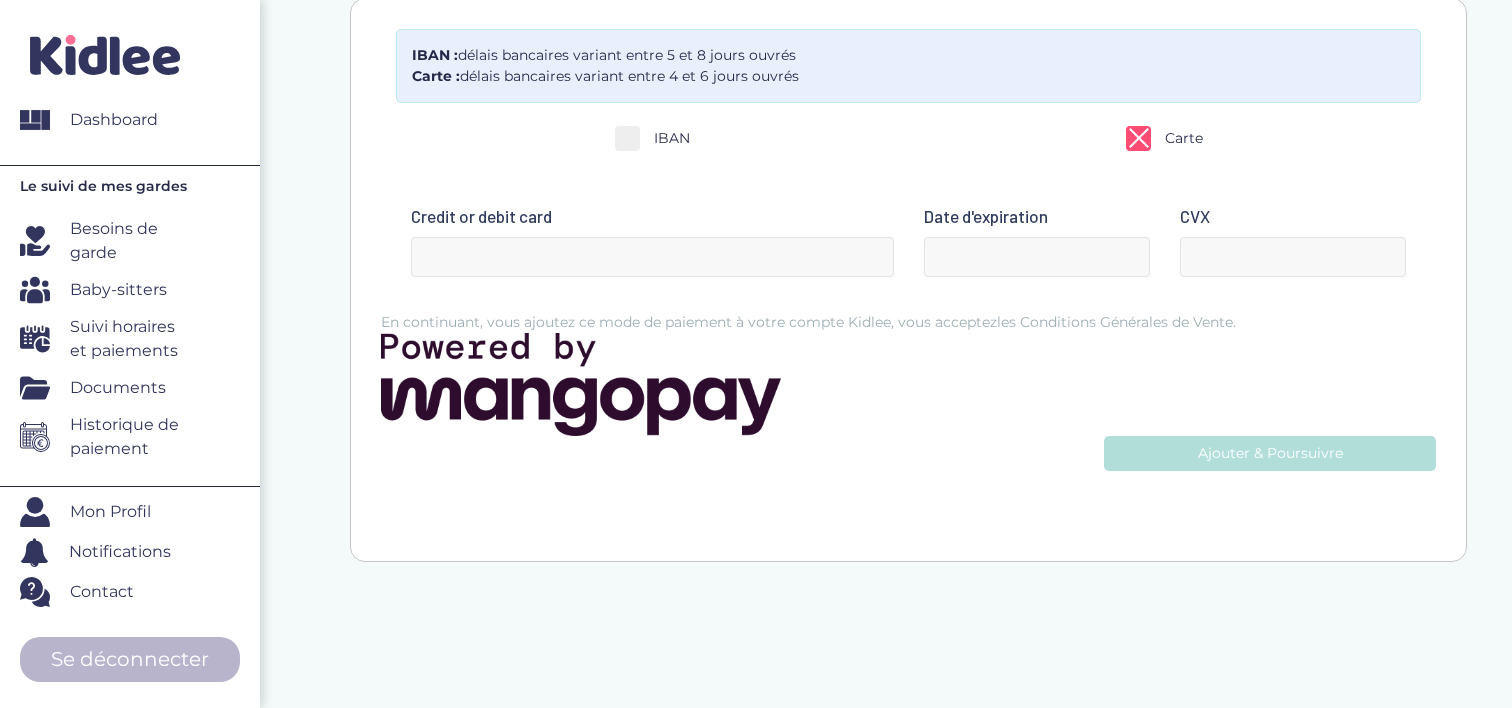 click on "Ajouter & Poursuivre" at bounding box center (1270, 453) 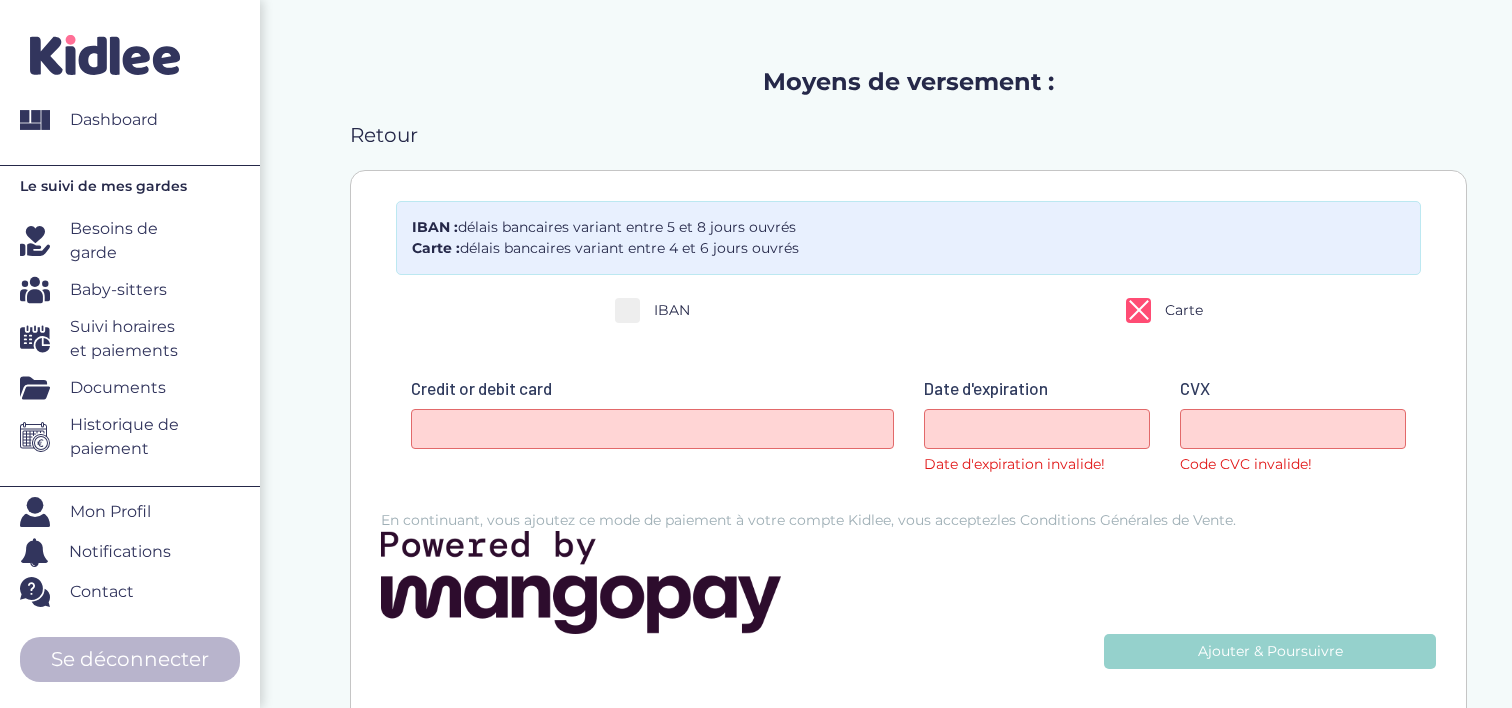 scroll, scrollTop: 0, scrollLeft: 0, axis: both 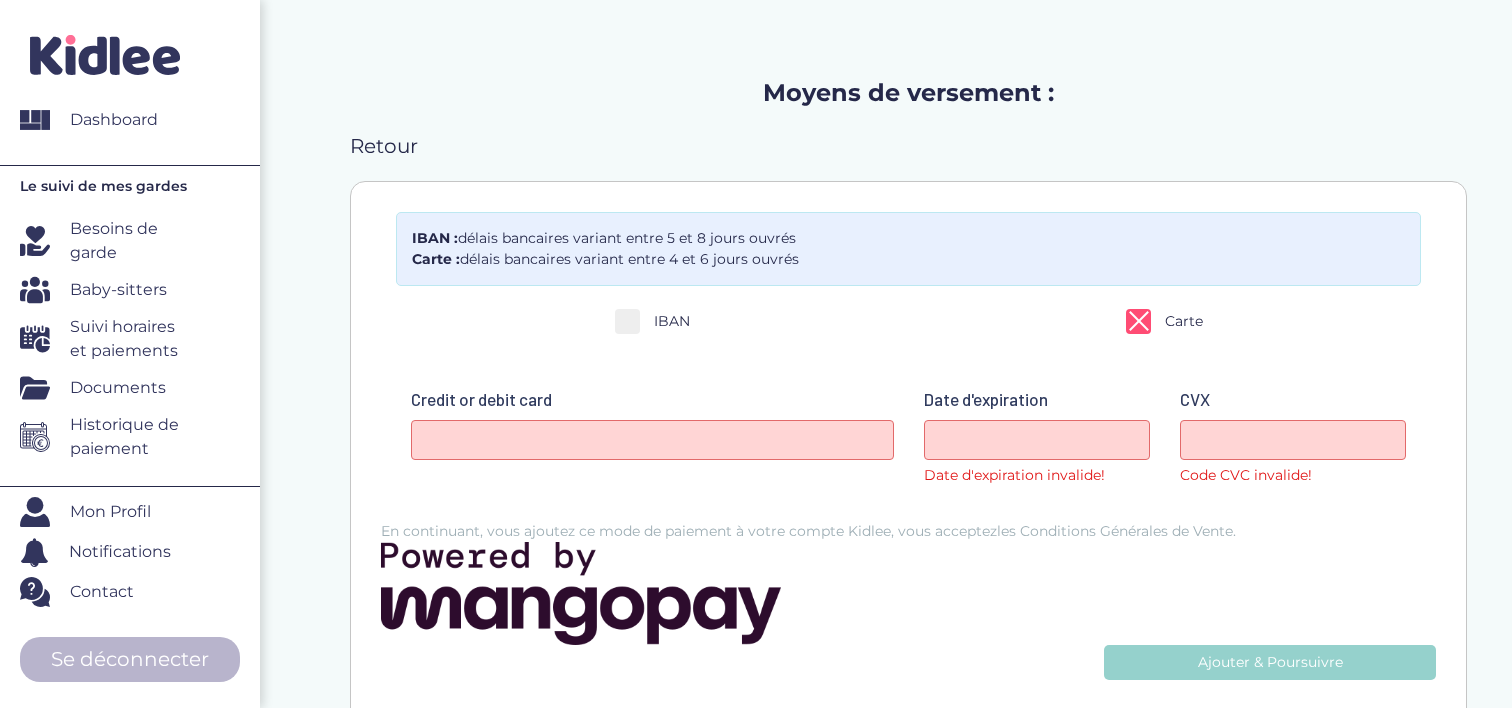 click on "Baby-sitters" at bounding box center [118, 290] 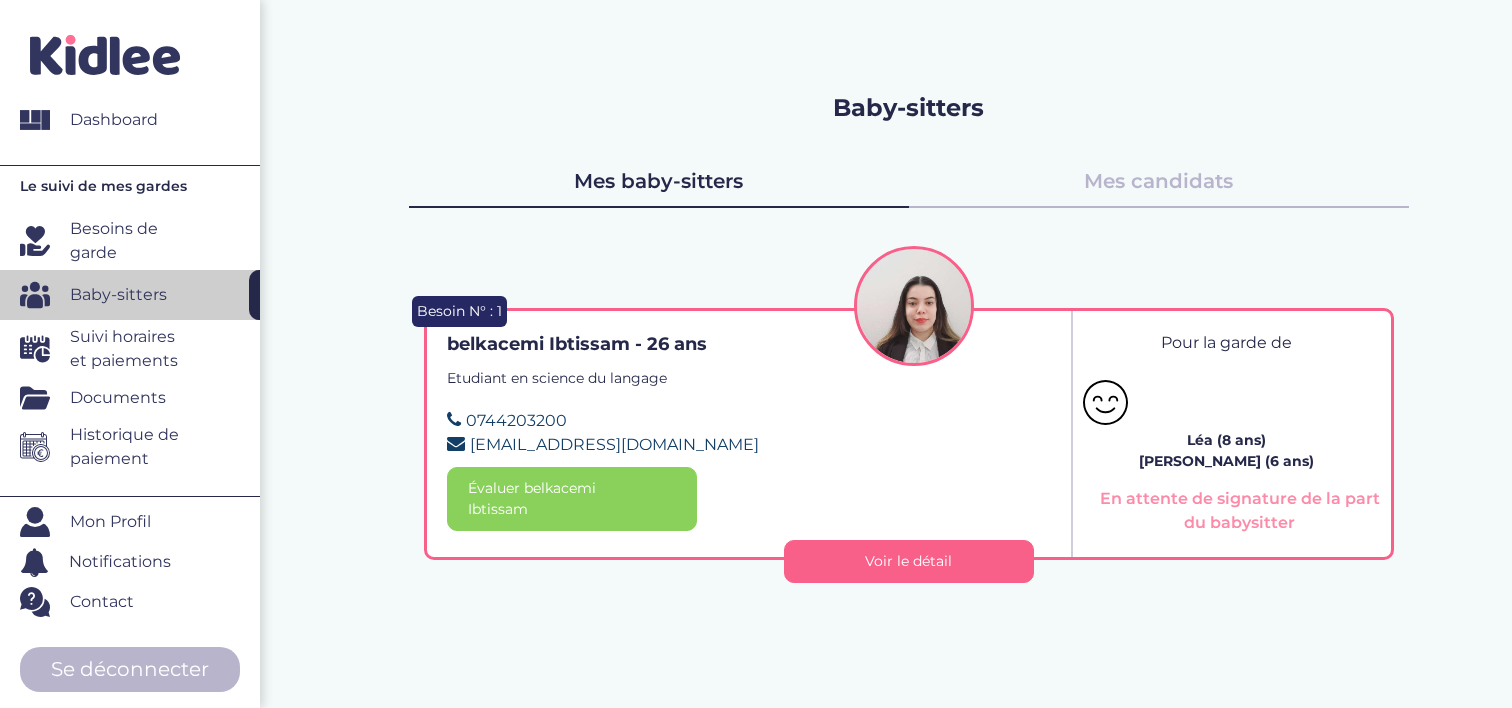 scroll, scrollTop: 0, scrollLeft: 0, axis: both 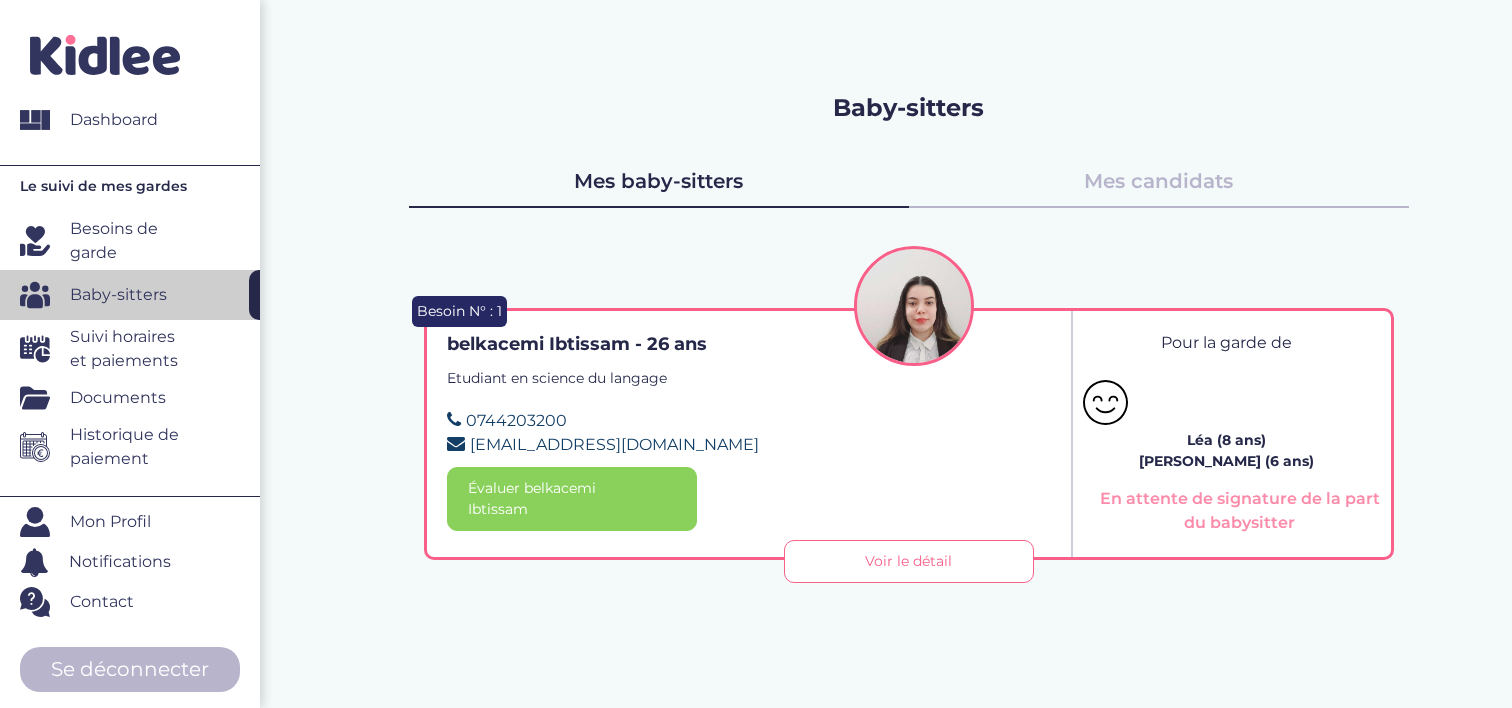 click on "Voir le détail" at bounding box center [909, 561] 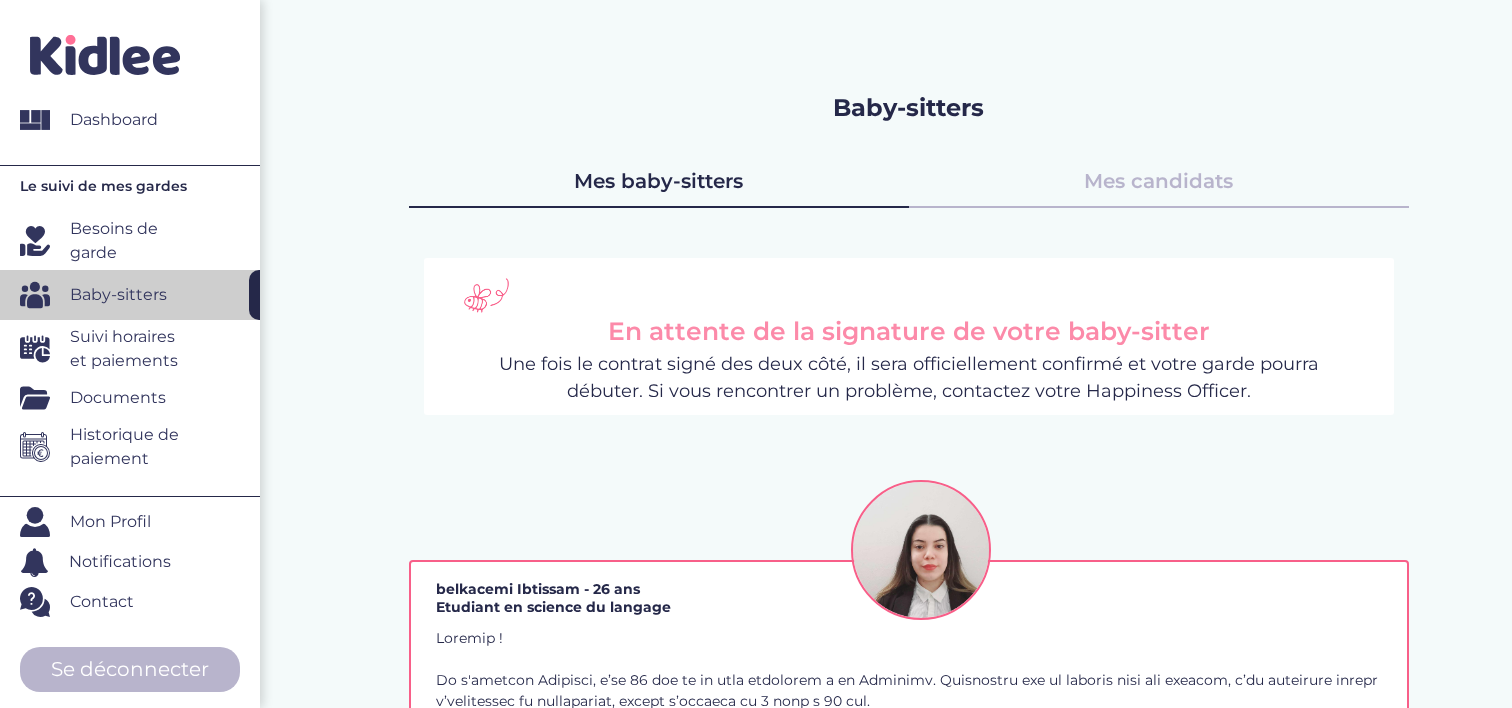 scroll, scrollTop: 0, scrollLeft: 0, axis: both 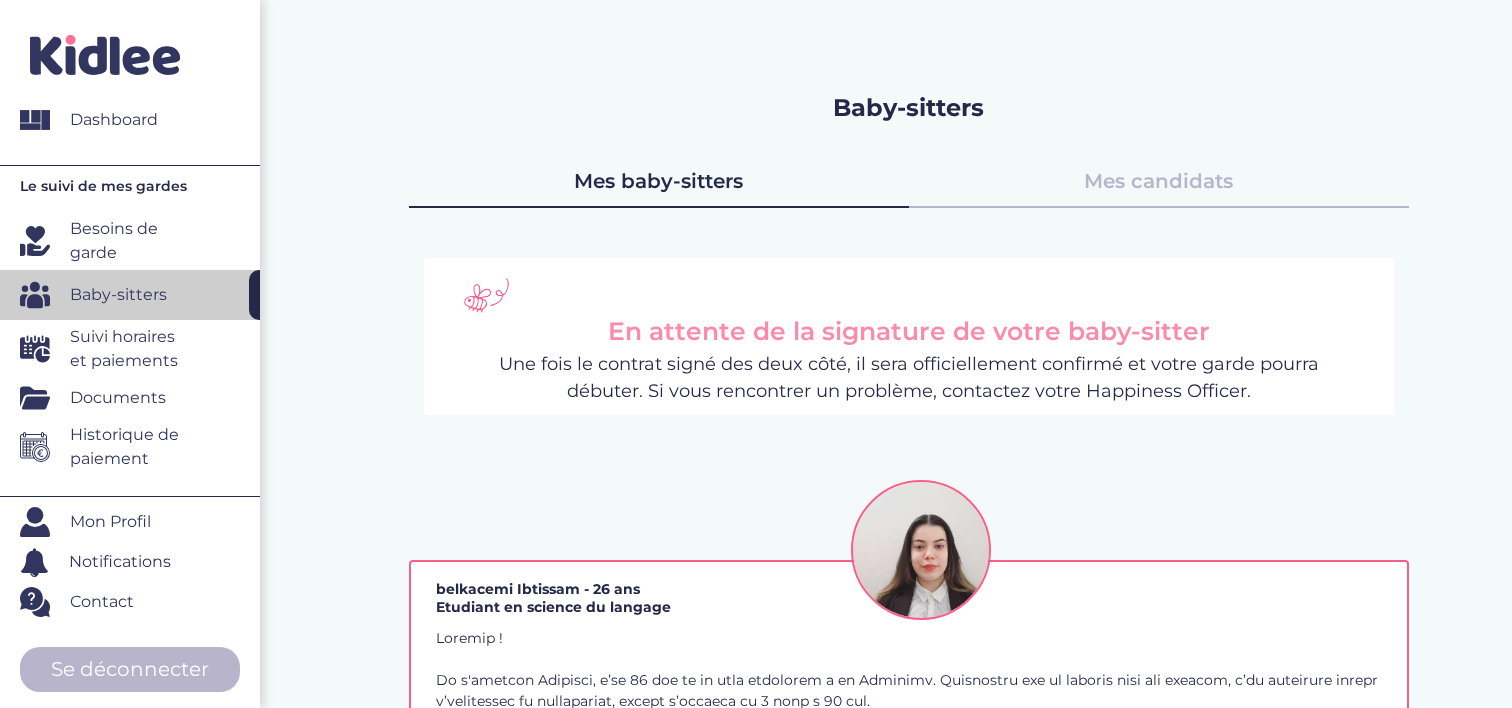 click on "Mes candidats" at bounding box center [1158, 181] 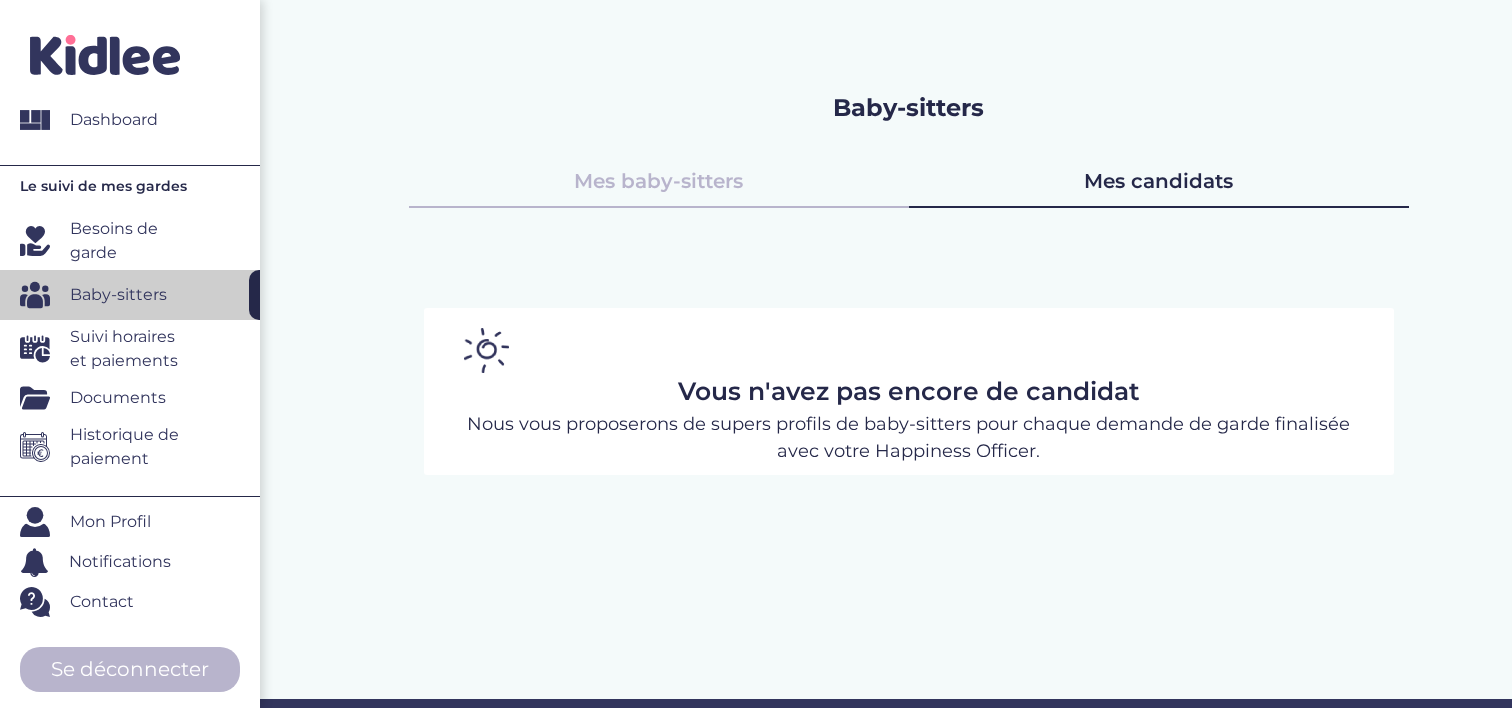 scroll, scrollTop: 0, scrollLeft: 0, axis: both 